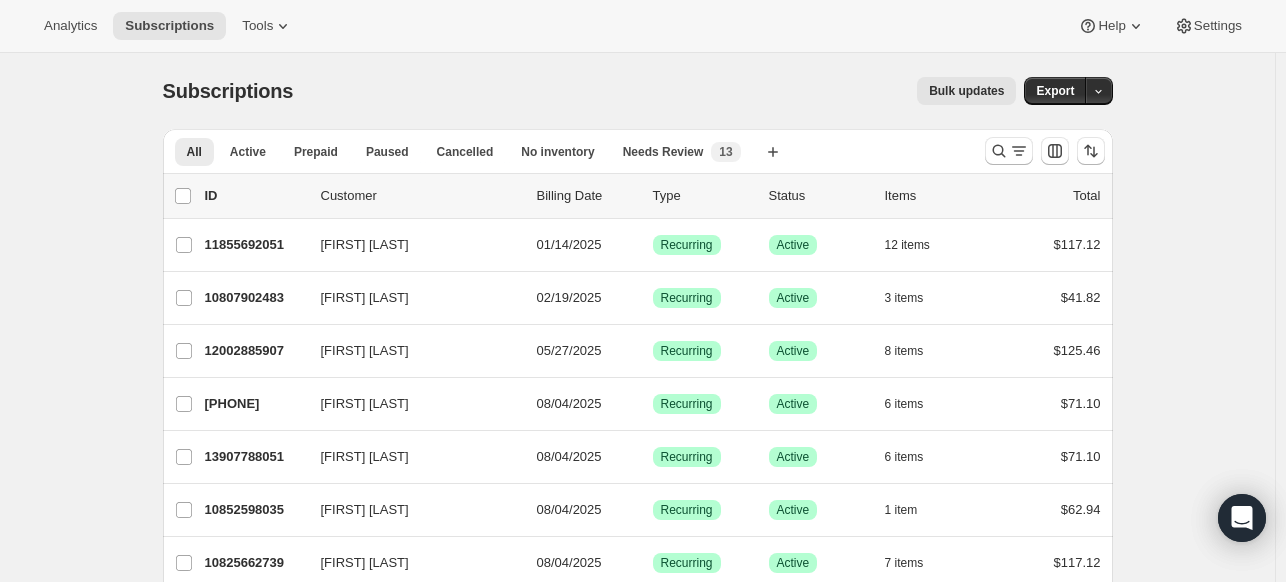 scroll, scrollTop: 0, scrollLeft: 0, axis: both 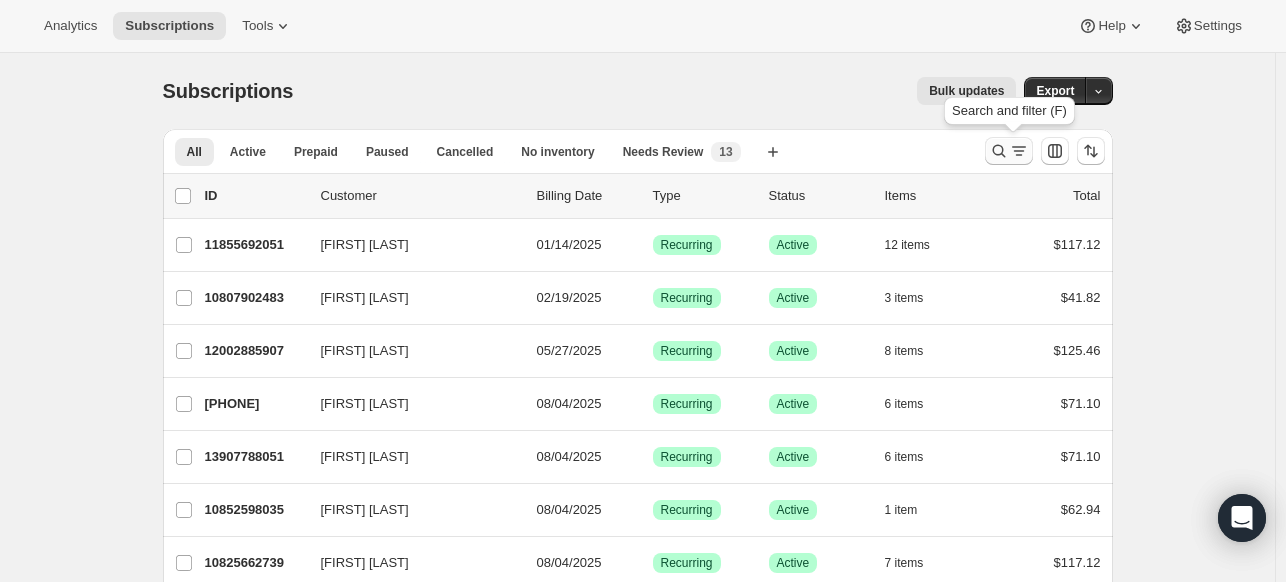 click at bounding box center (1009, 151) 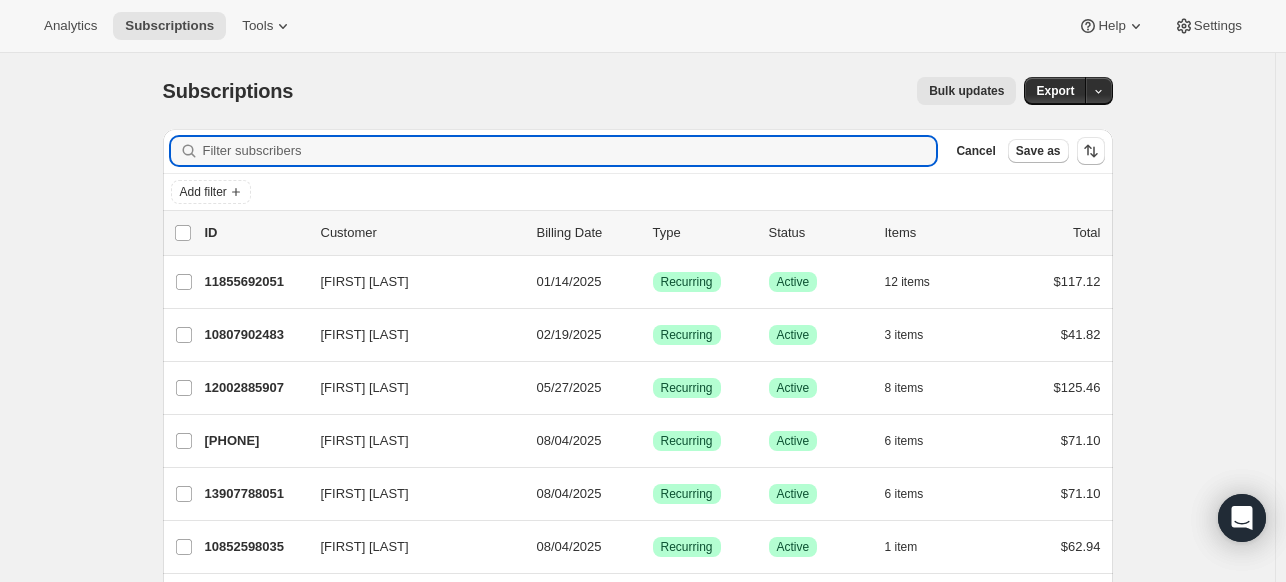 paste on "[EMAIL]" 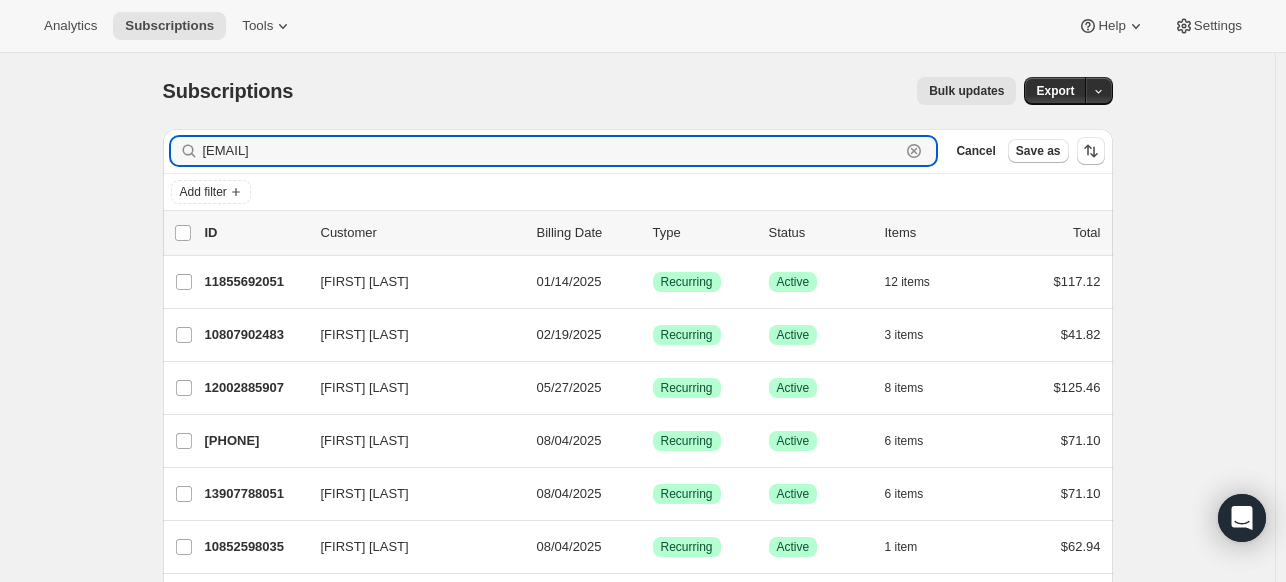 type on "[EMAIL]" 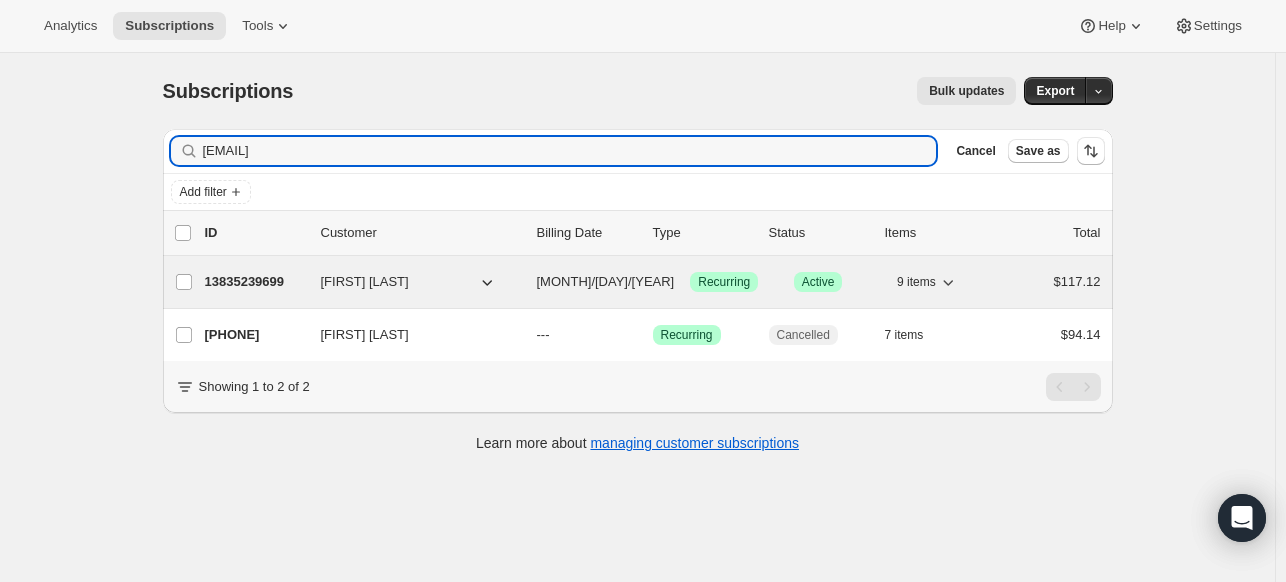 click on "13835239699" at bounding box center [255, 282] 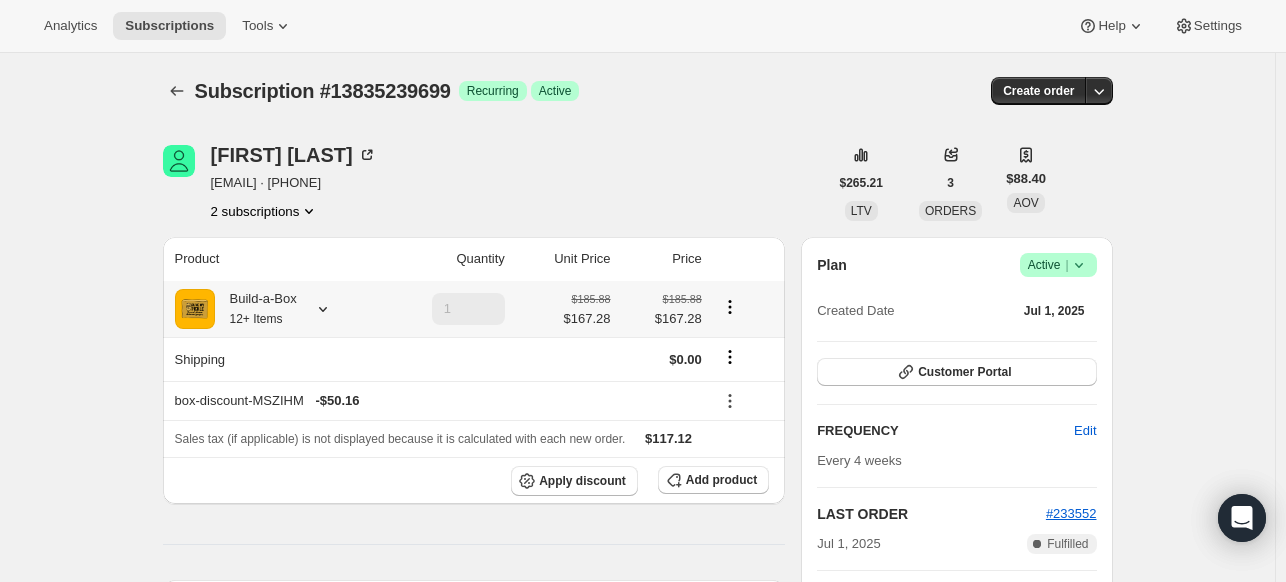 click 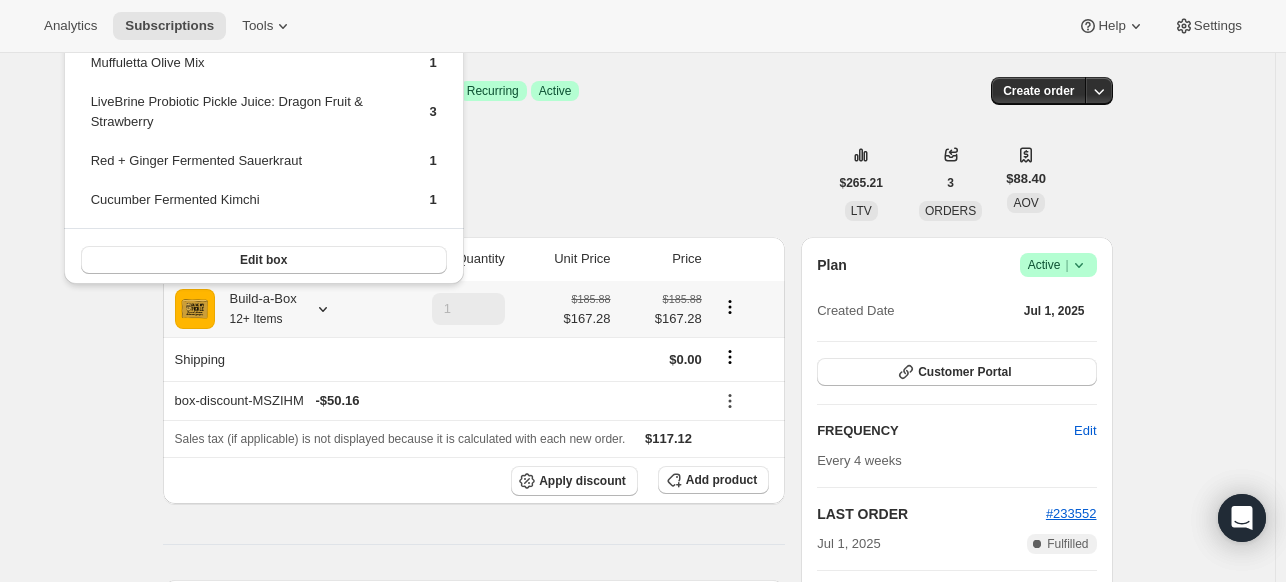 scroll, scrollTop: 188, scrollLeft: 0, axis: vertical 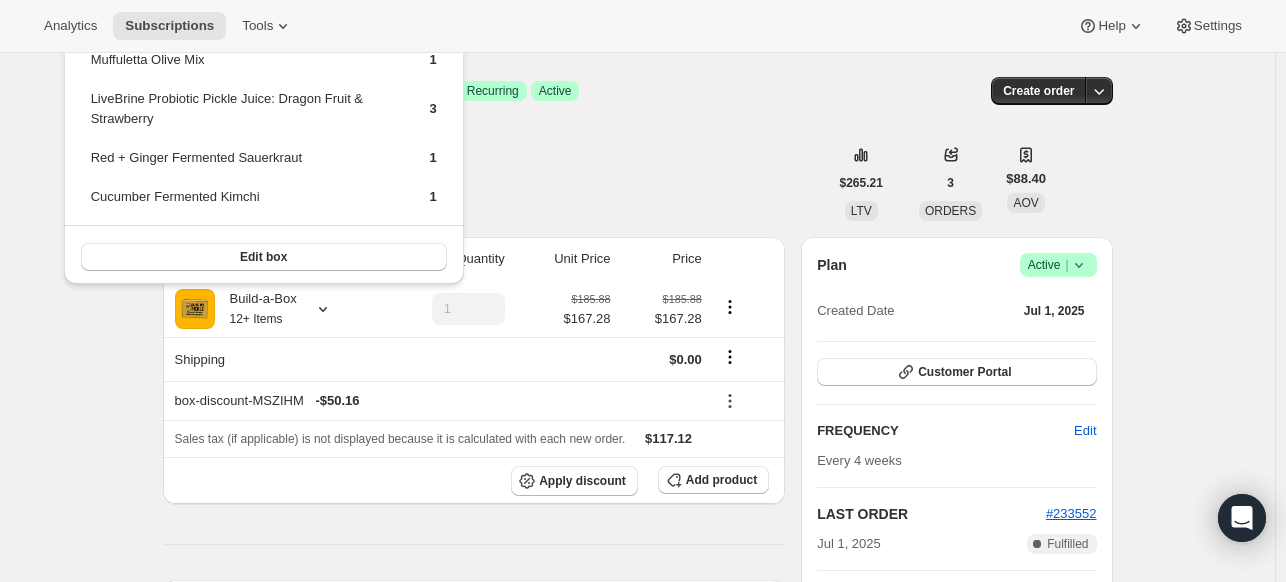click on "[FIRST] [LAST] [EMAIL] · [PHONE] subscriptions" at bounding box center (495, 183) 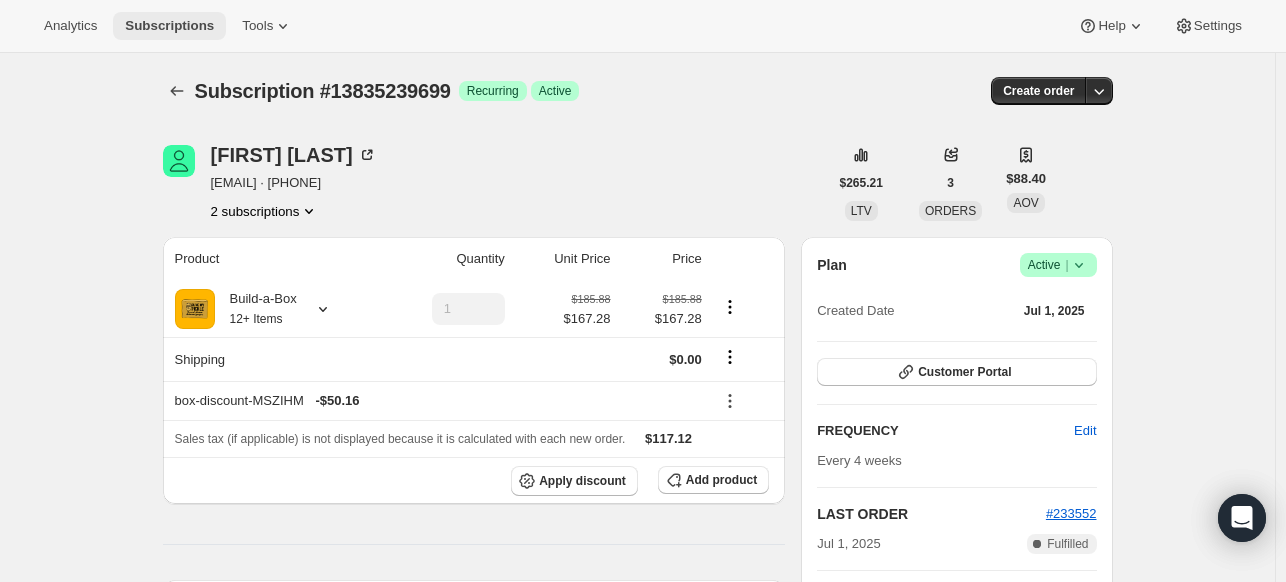 click on "Subscriptions" at bounding box center (169, 26) 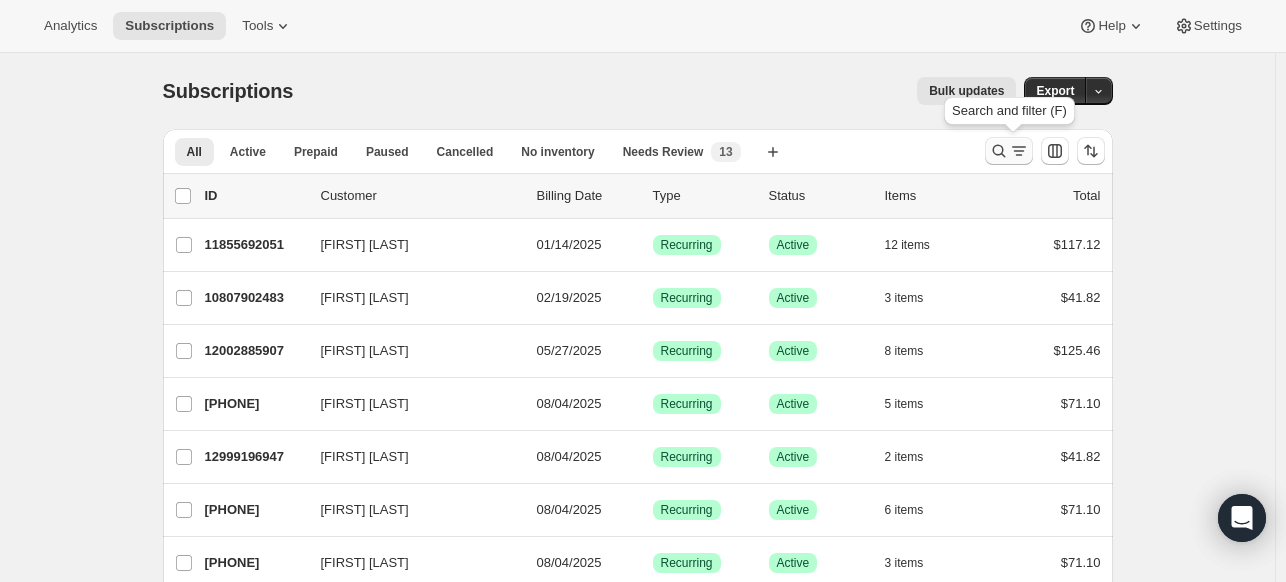 click 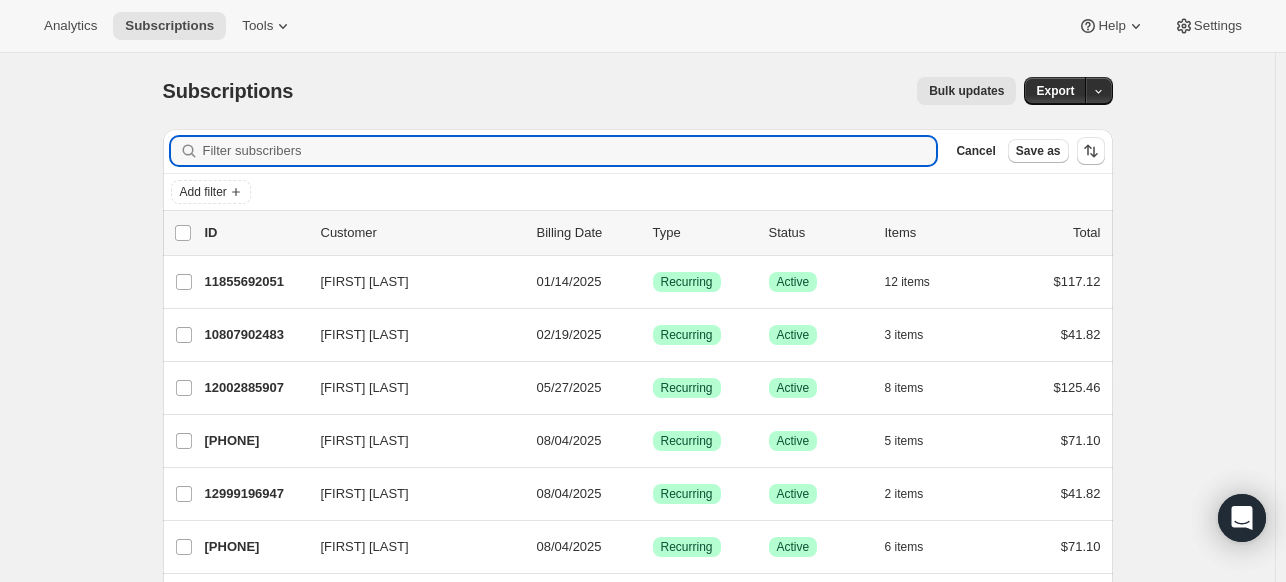 paste on "[EMAIL]" 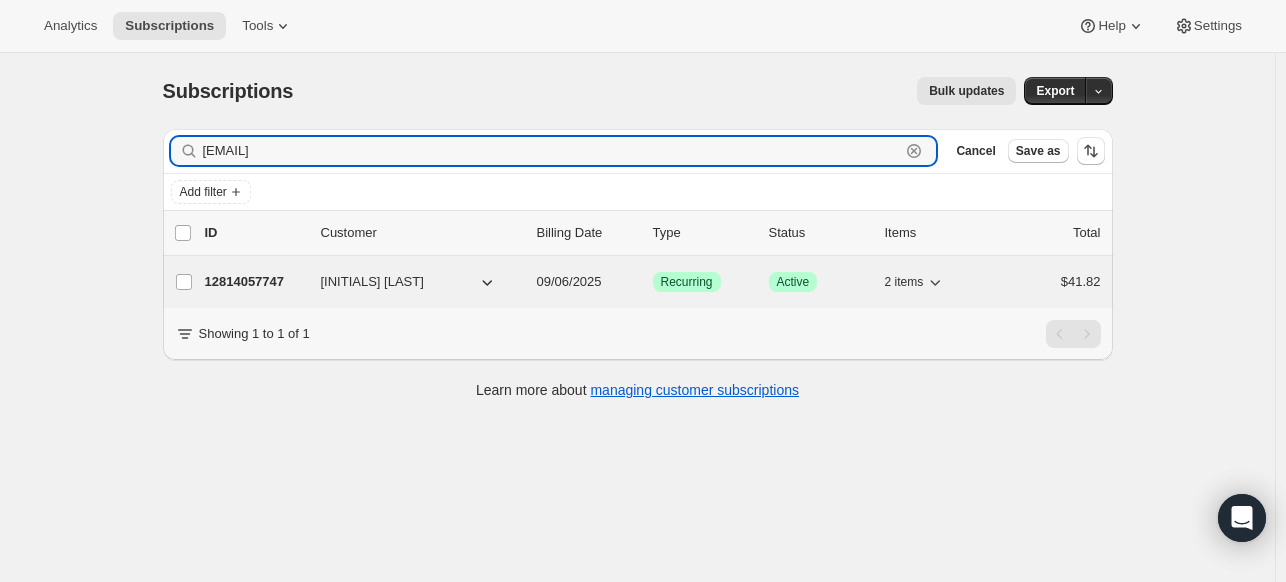 type on "[EMAIL]" 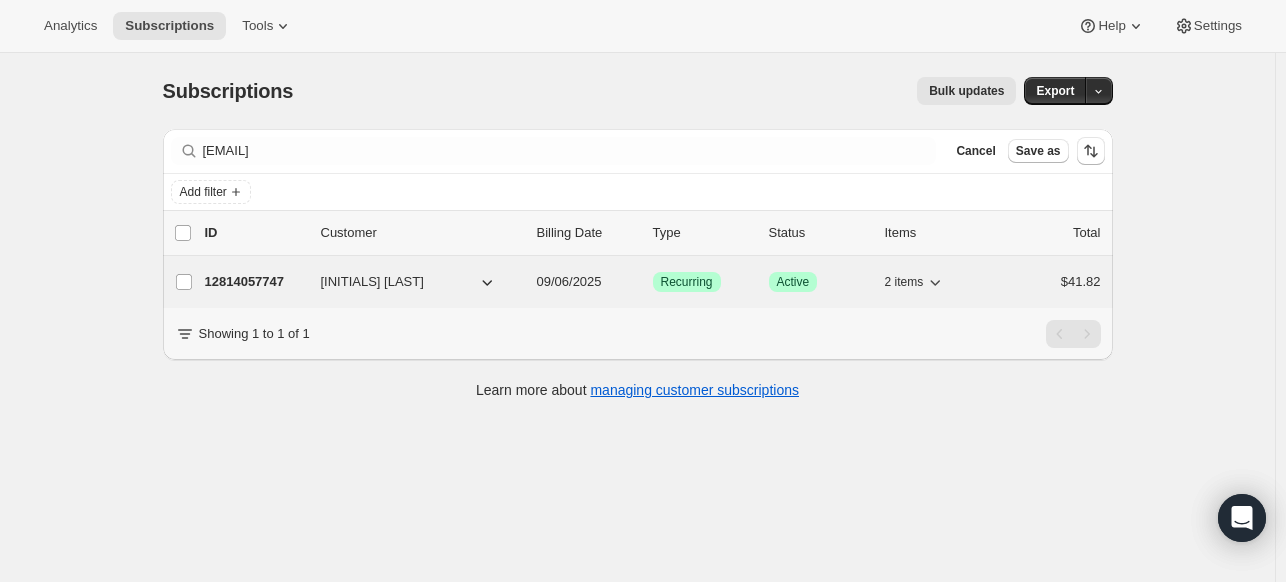 click on "12814057747" at bounding box center [255, 282] 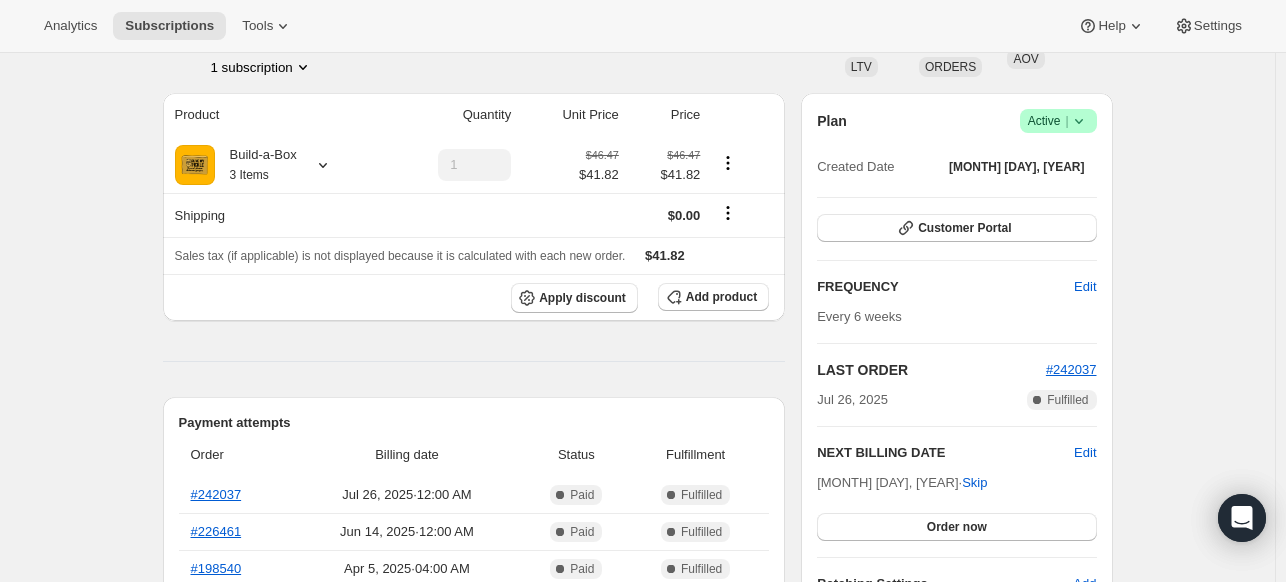 scroll, scrollTop: 300, scrollLeft: 0, axis: vertical 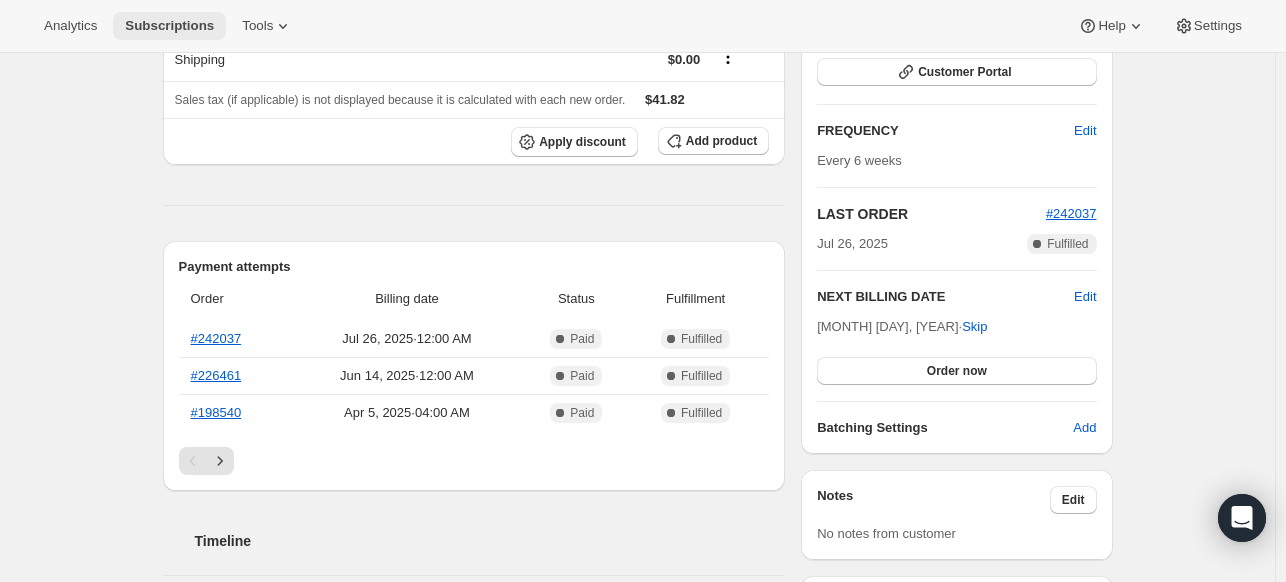 click on "Subscriptions" at bounding box center [169, 26] 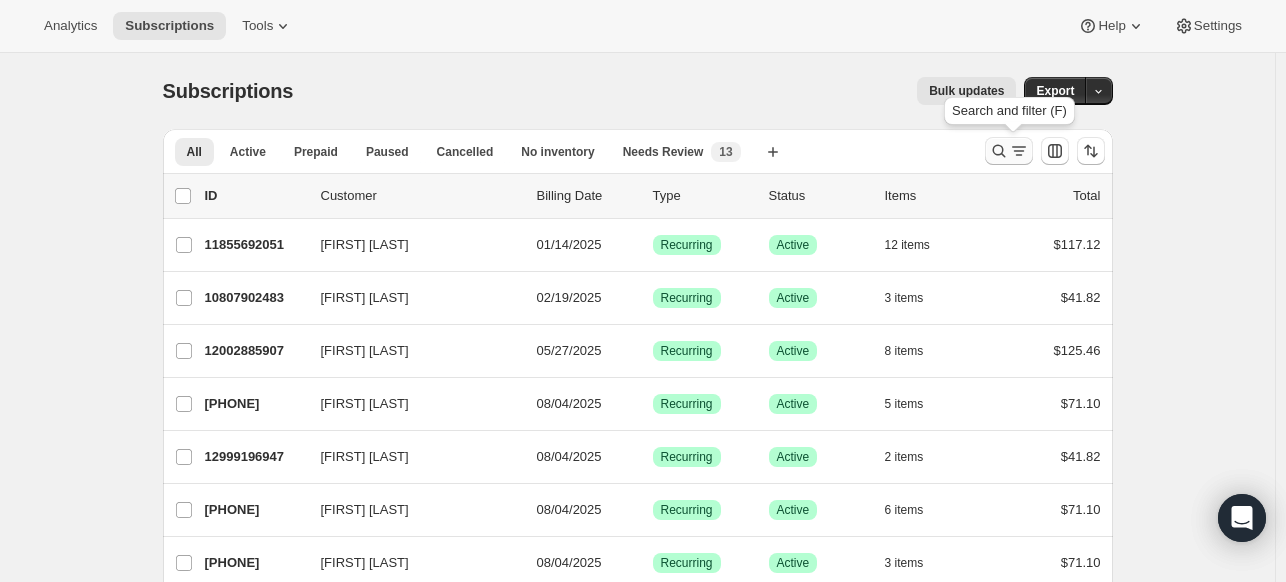 click 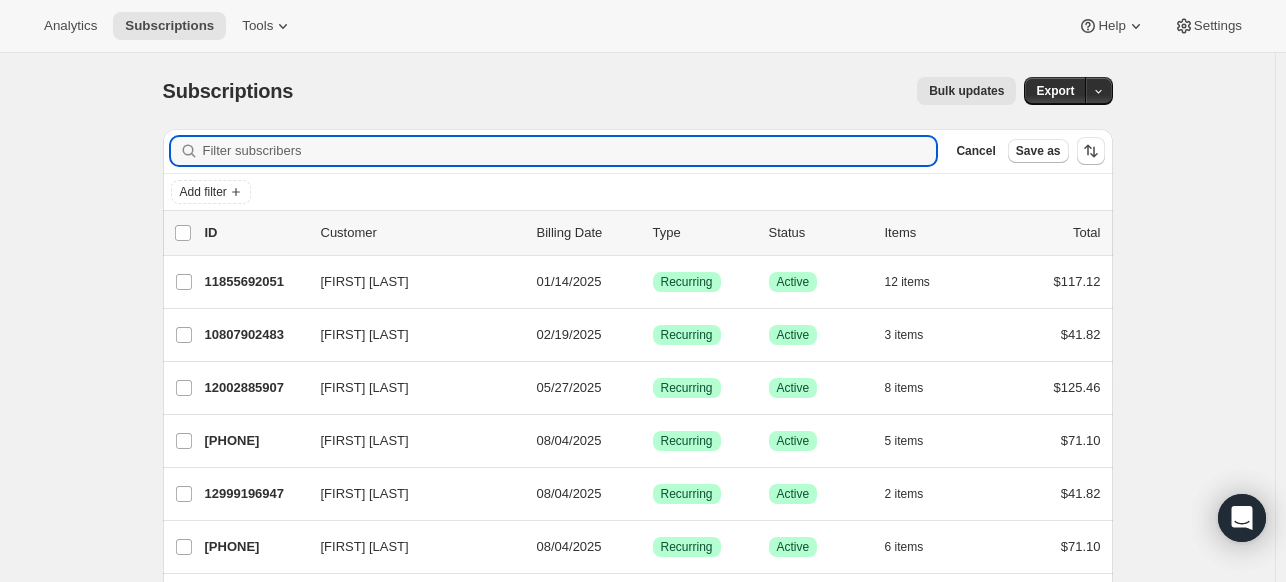 paste on "[EMAIL]" 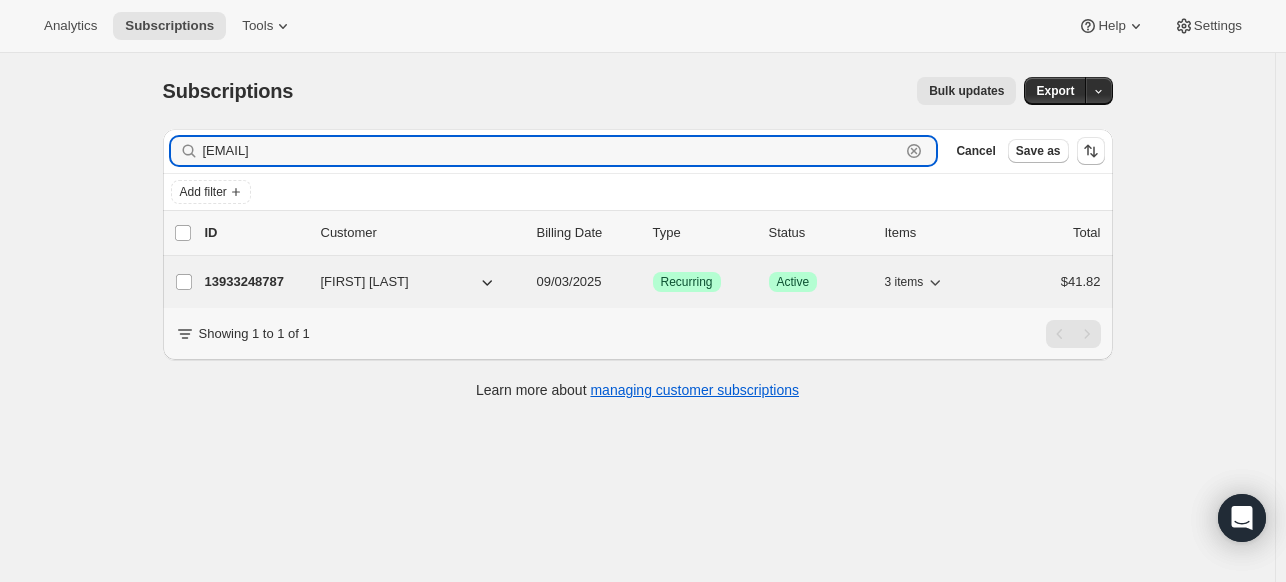type on "[EMAIL]" 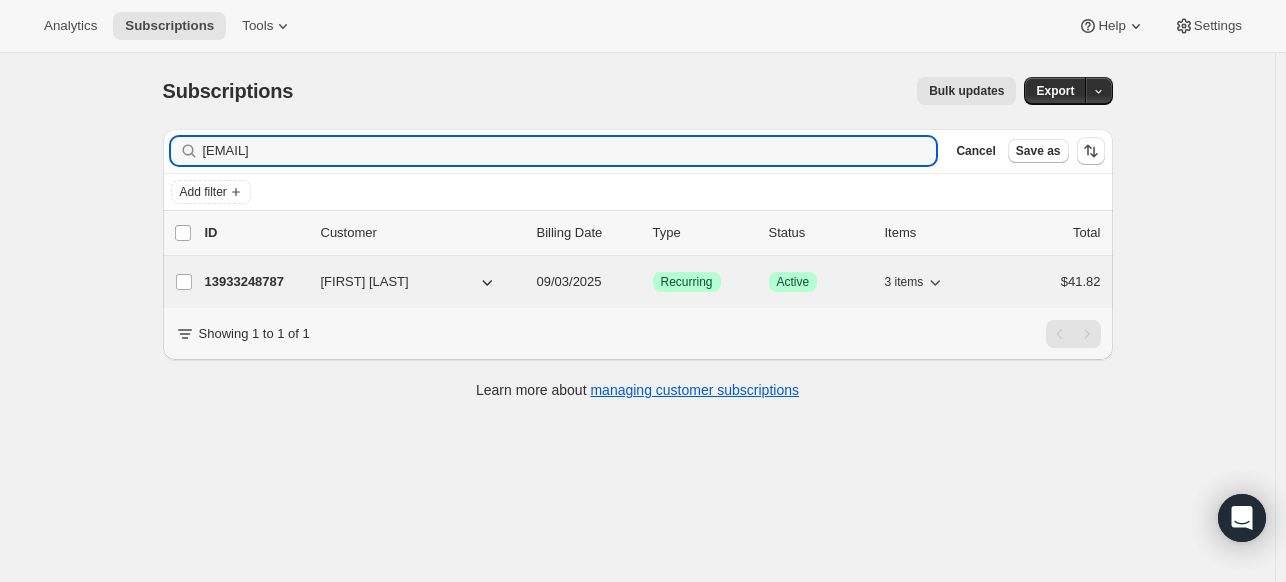 click on "13933248787" at bounding box center (255, 282) 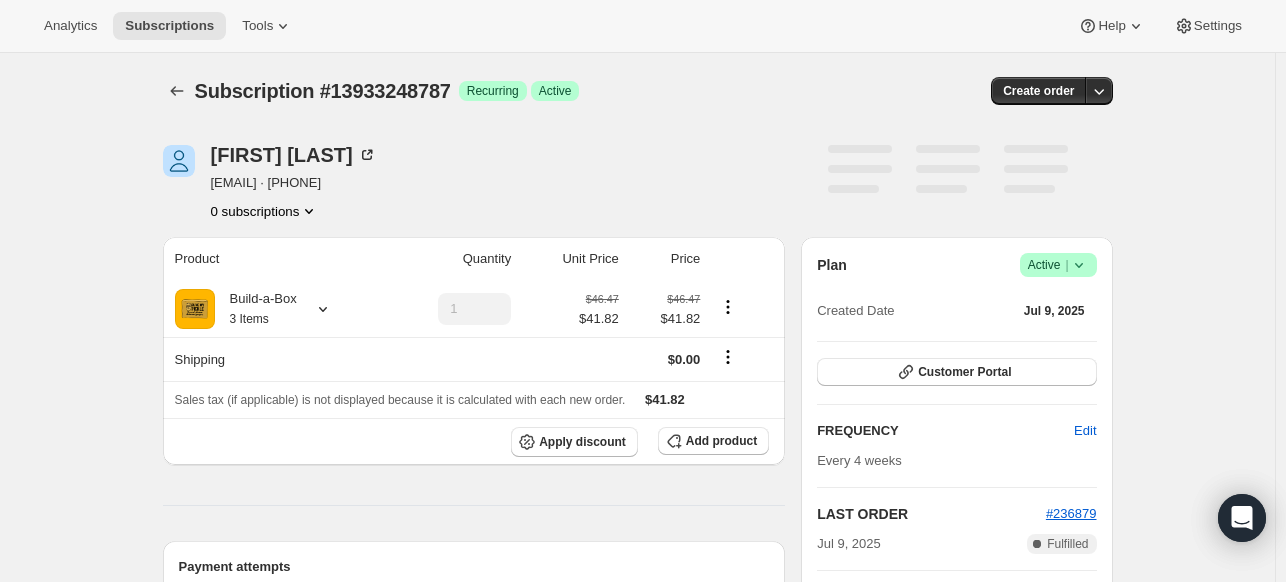 click on "Plan Success Active | Created Date [MONTH] [DAY], [YEAR] Customer Portal FREQUENCY Edit Every 4 weeks LAST ORDER #[NUMBER] [MONTH] [DAY], [YEAR] Complete Fulfilled NEXT BILLING DATE Edit [MONTH] [DAY], [YEAR] · Skip Order now Batching Settings Add" at bounding box center [956, 495] 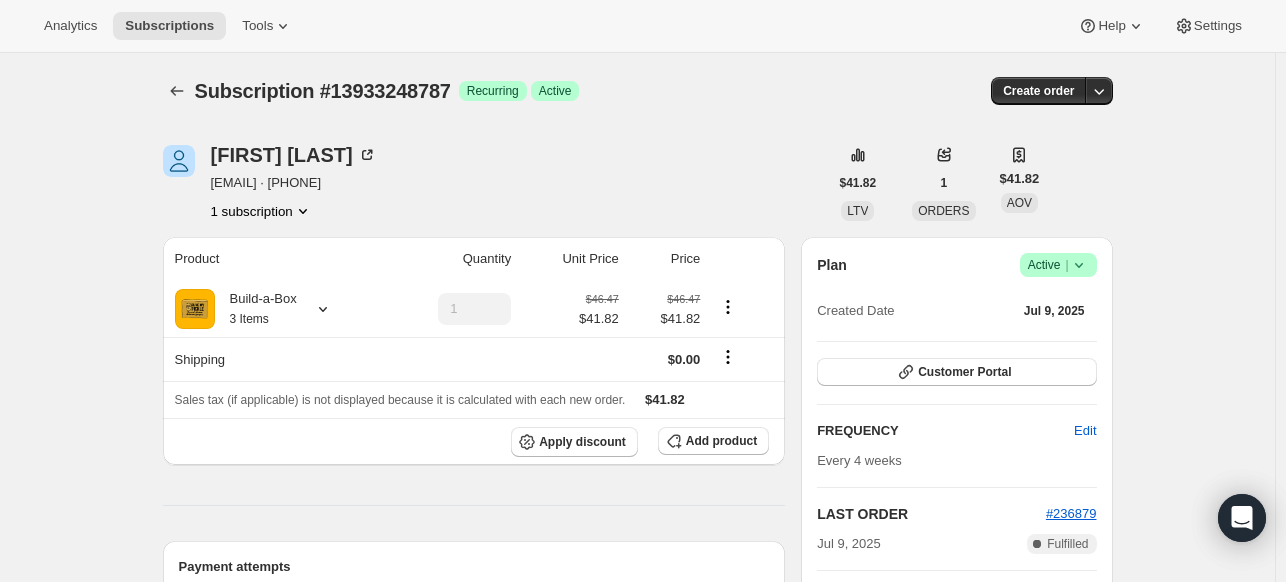 click 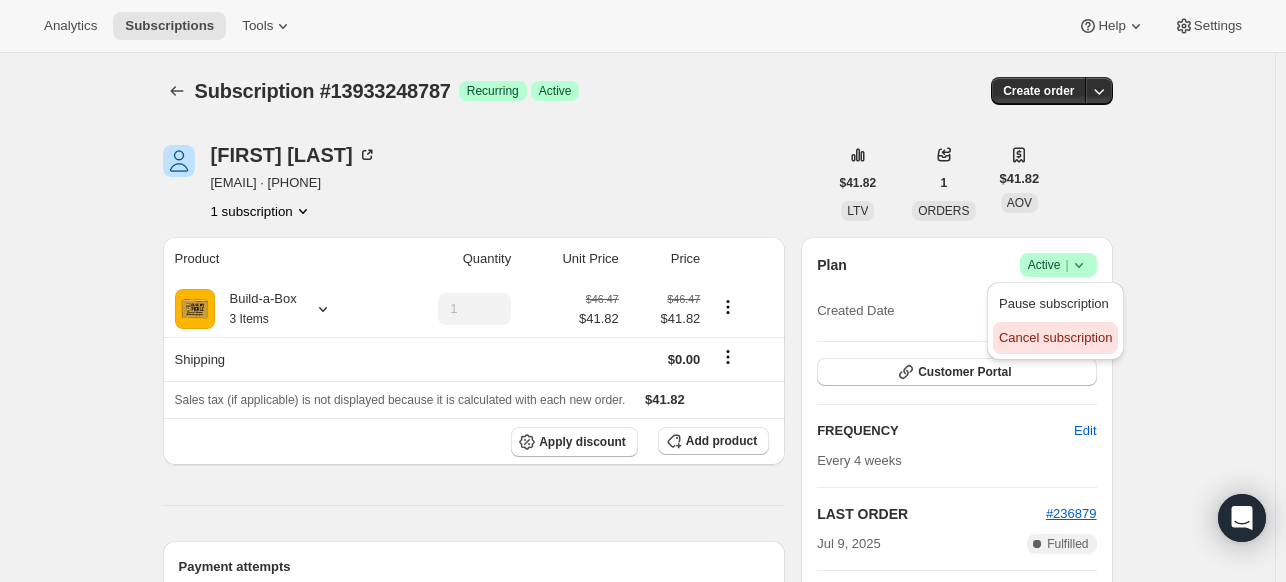 click on "Cancel subscription" at bounding box center [1055, 337] 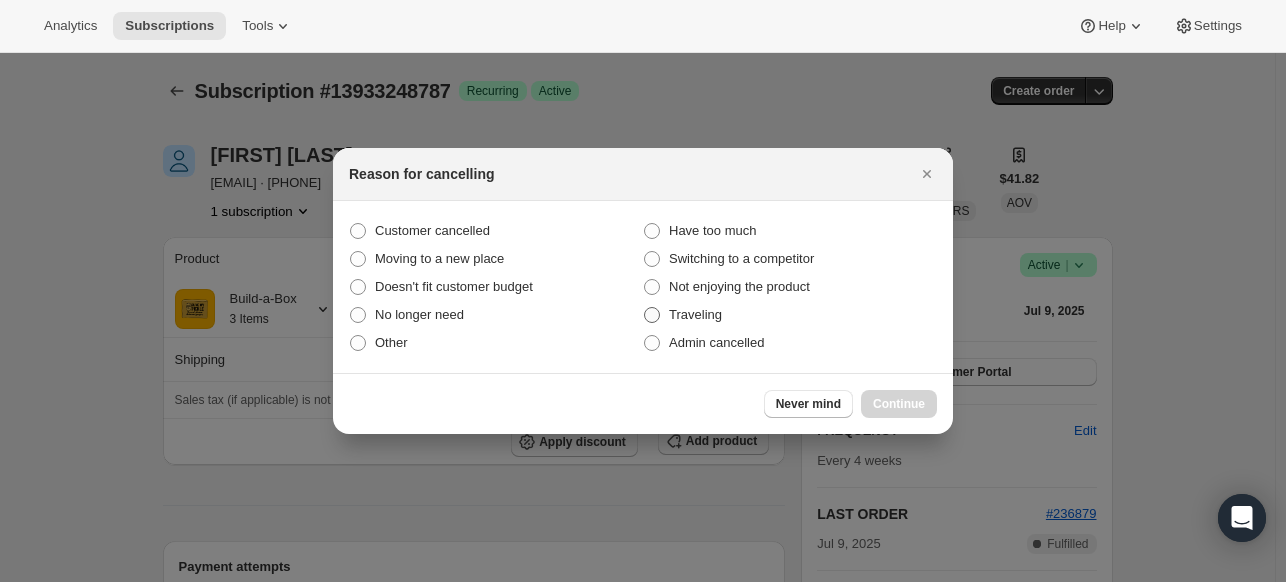 scroll, scrollTop: 0, scrollLeft: 0, axis: both 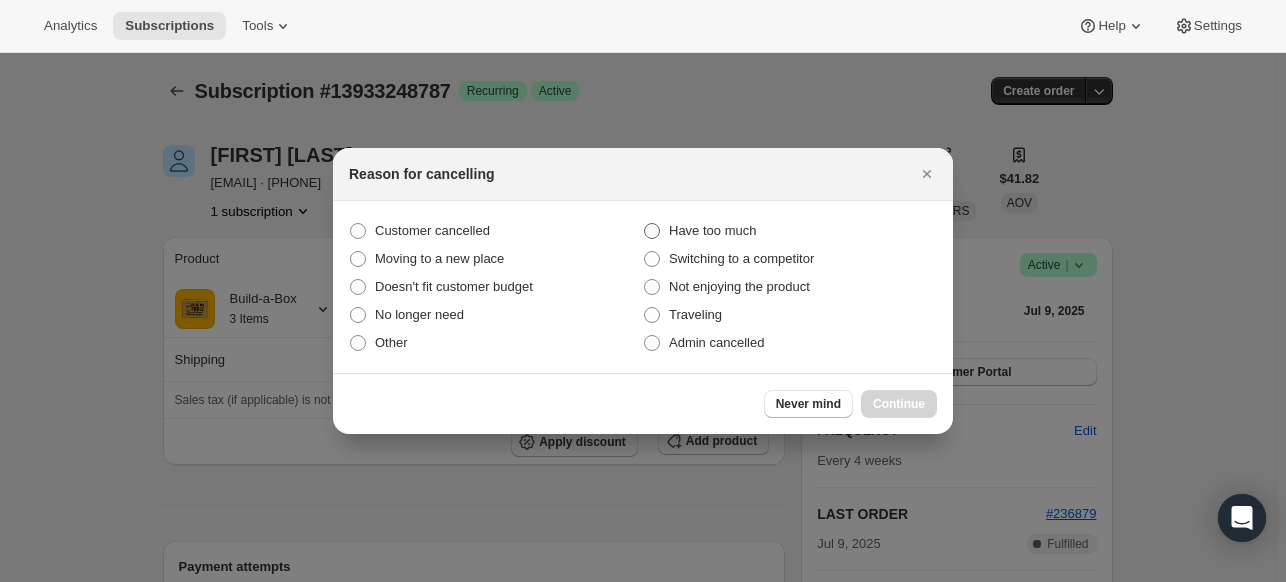 click on "Have too much" at bounding box center [790, 231] 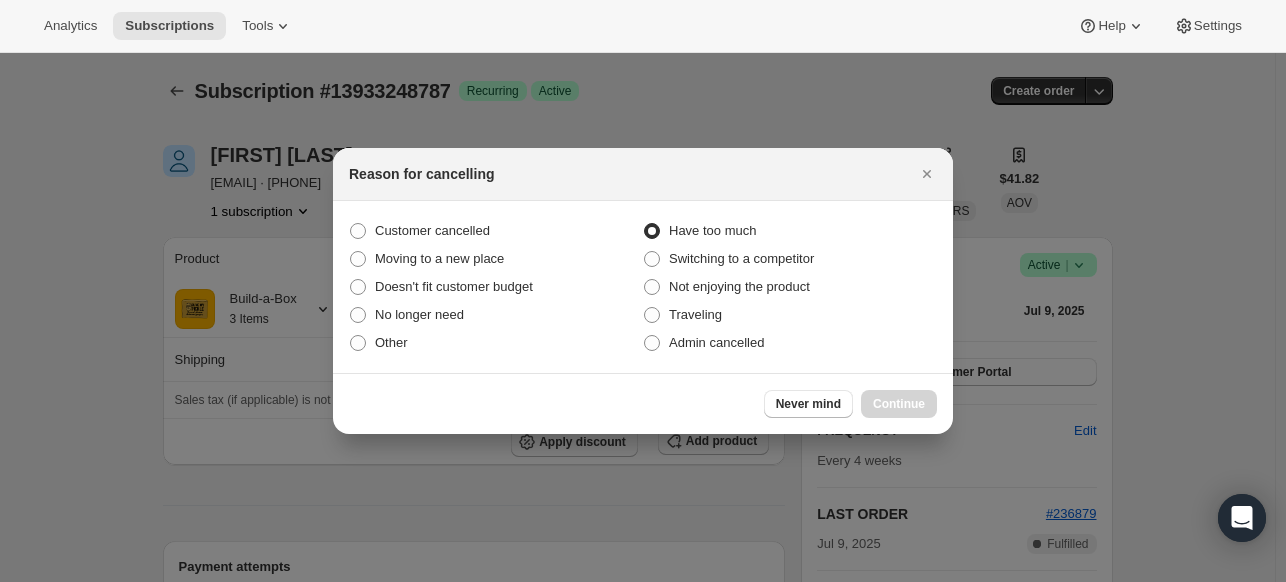 radio on "true" 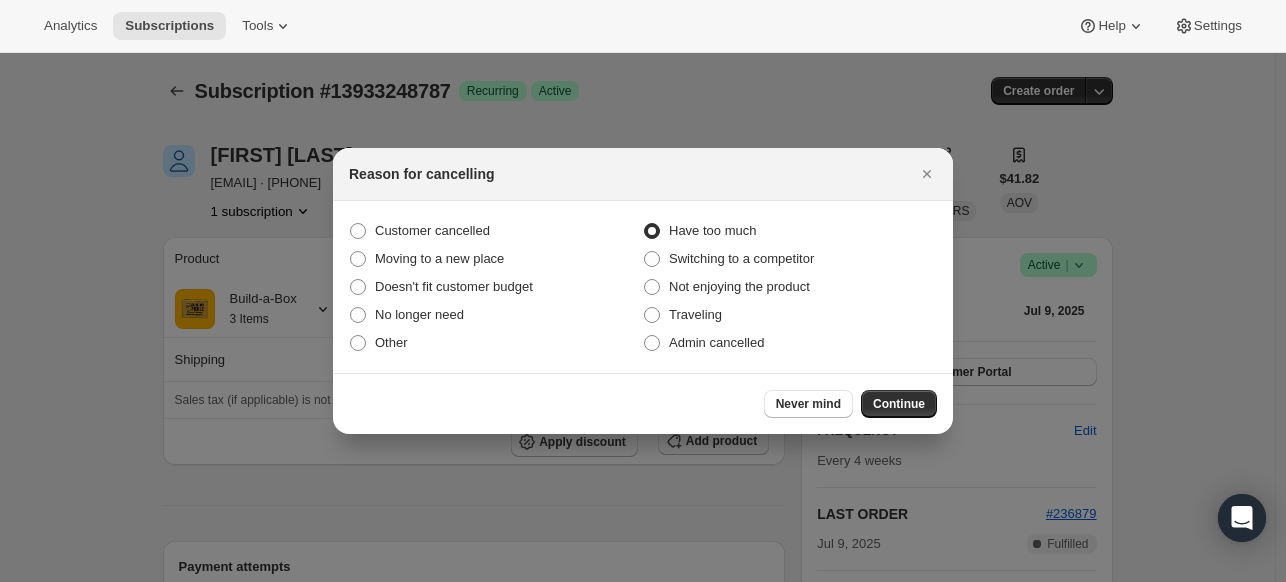 click on "Continue" at bounding box center (899, 404) 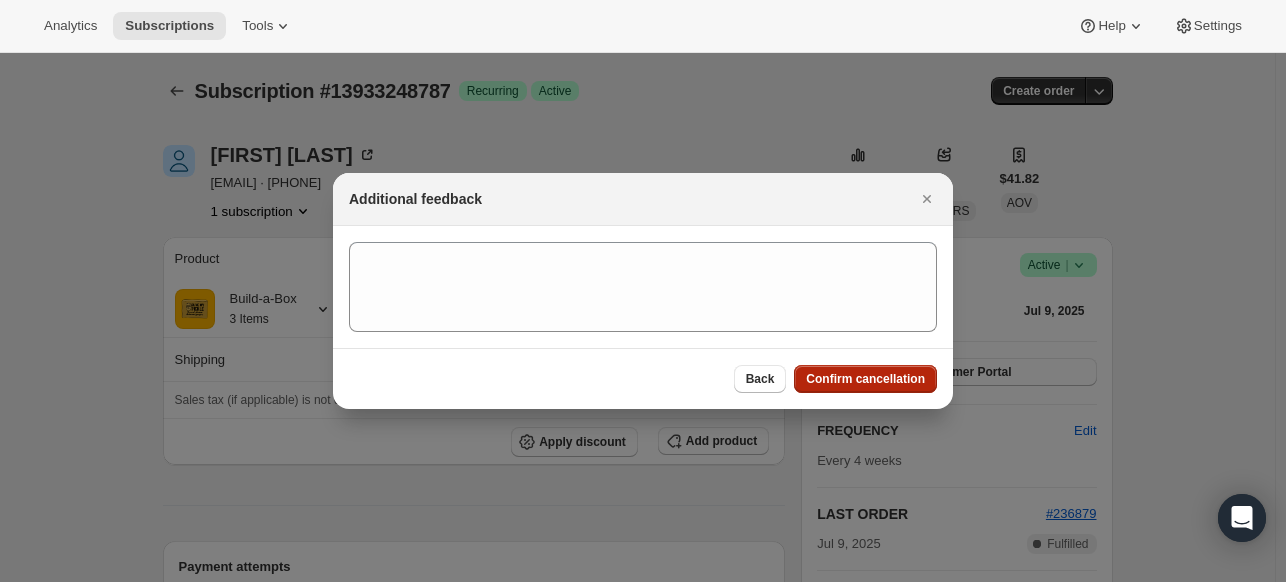 click on "Confirm cancellation" at bounding box center (865, 379) 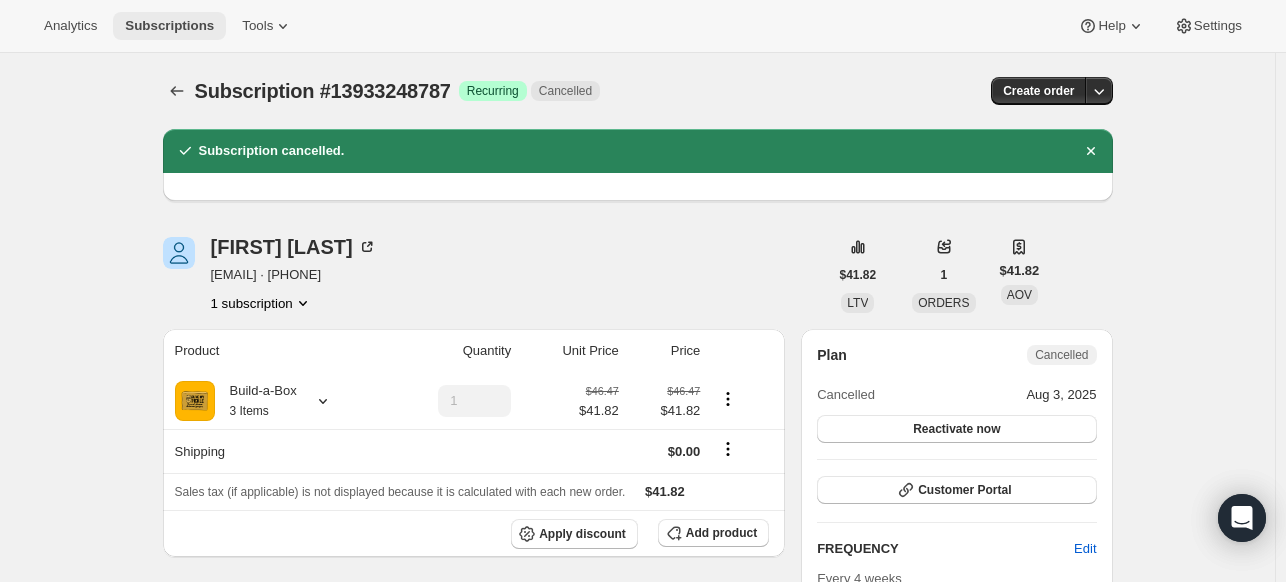 click on "Subscriptions" at bounding box center [169, 26] 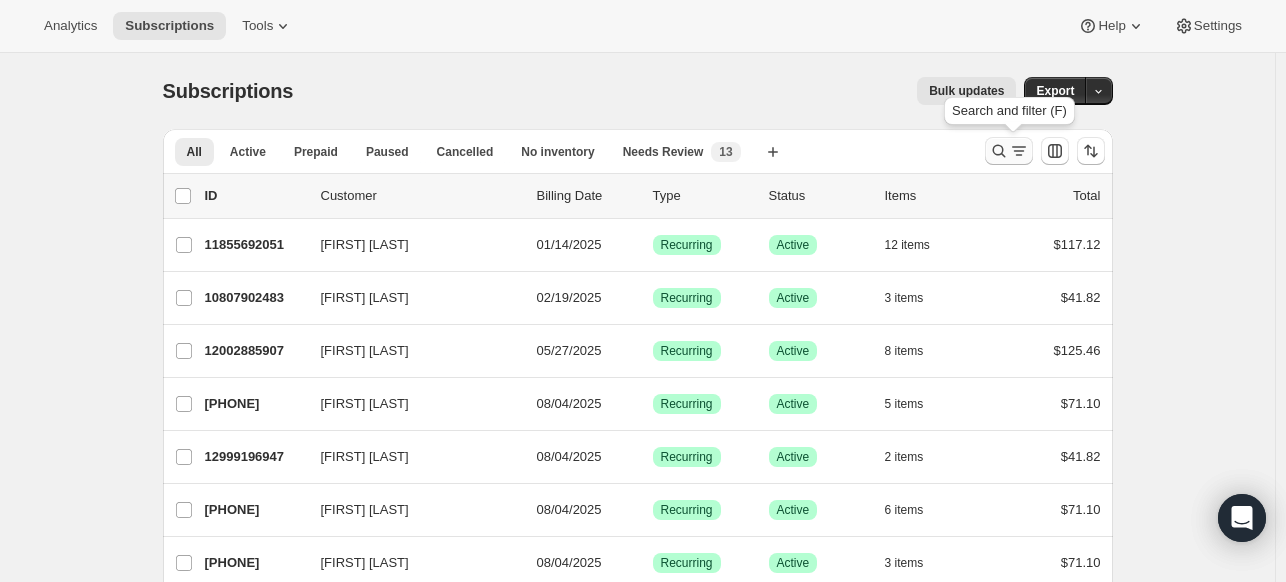 click at bounding box center [1009, 151] 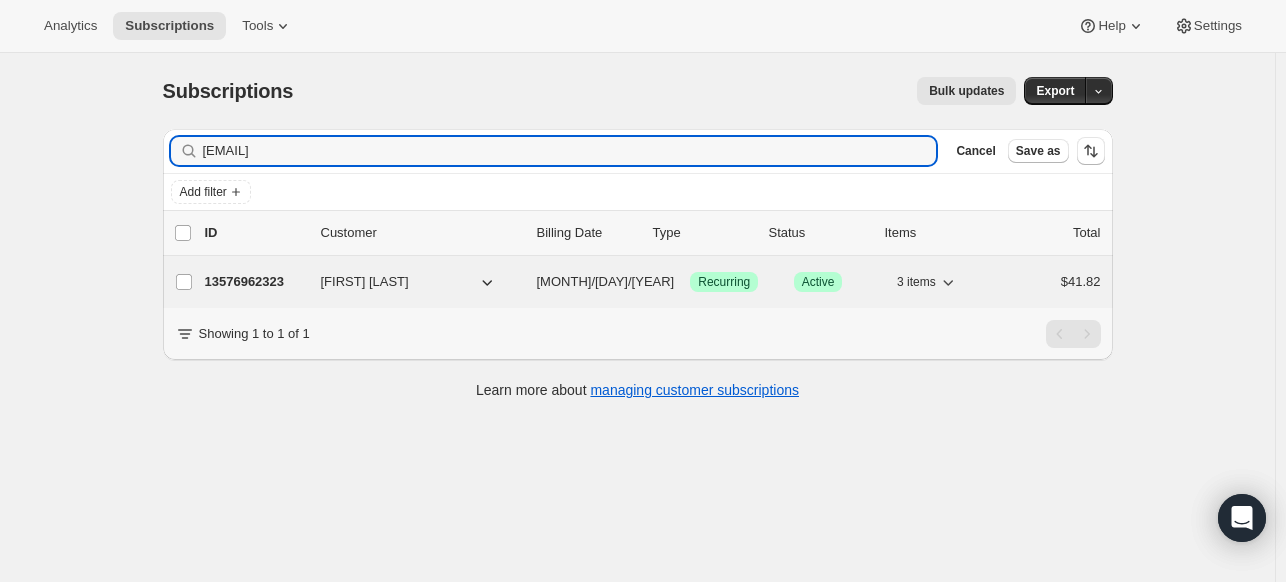 type on "[EMAIL]" 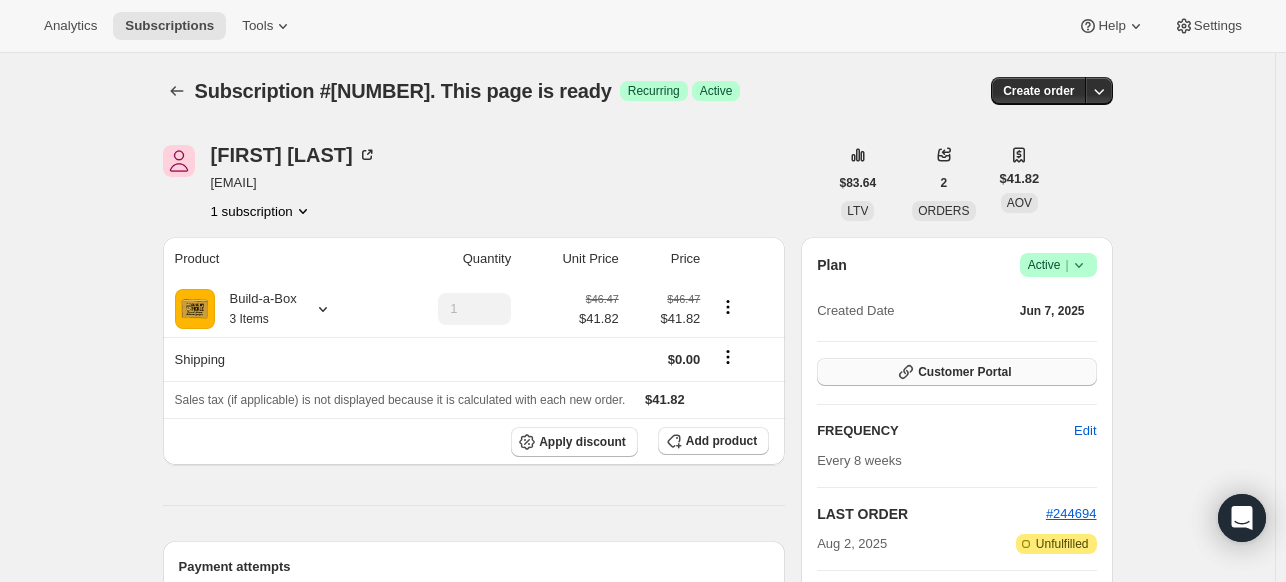 click on "Customer Portal" at bounding box center (956, 372) 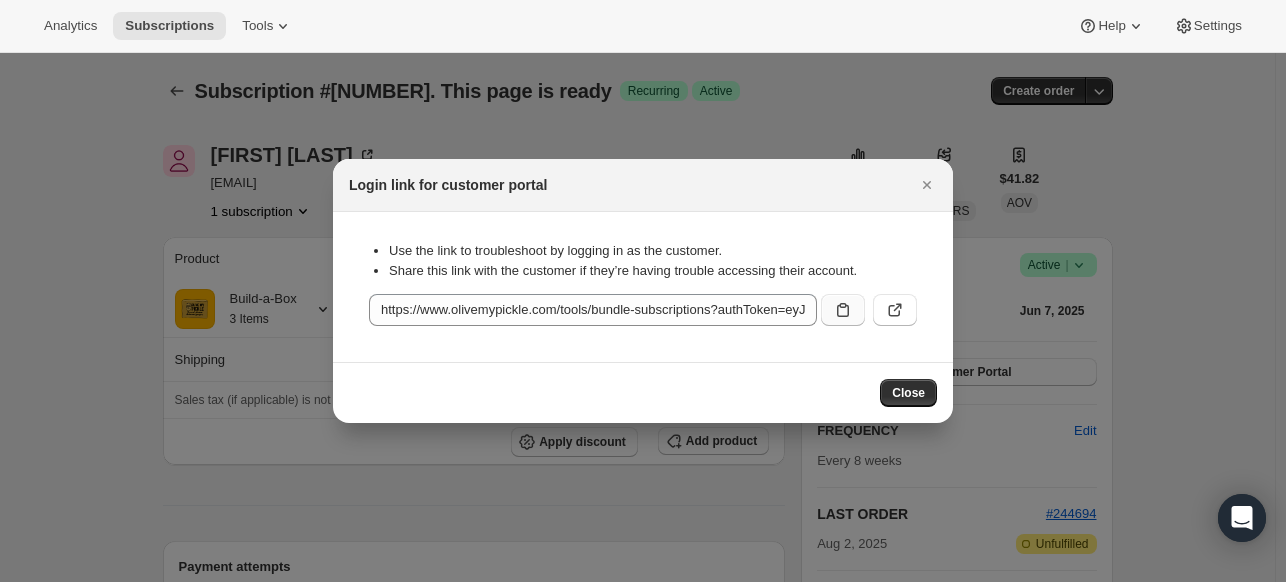 click at bounding box center (843, 310) 